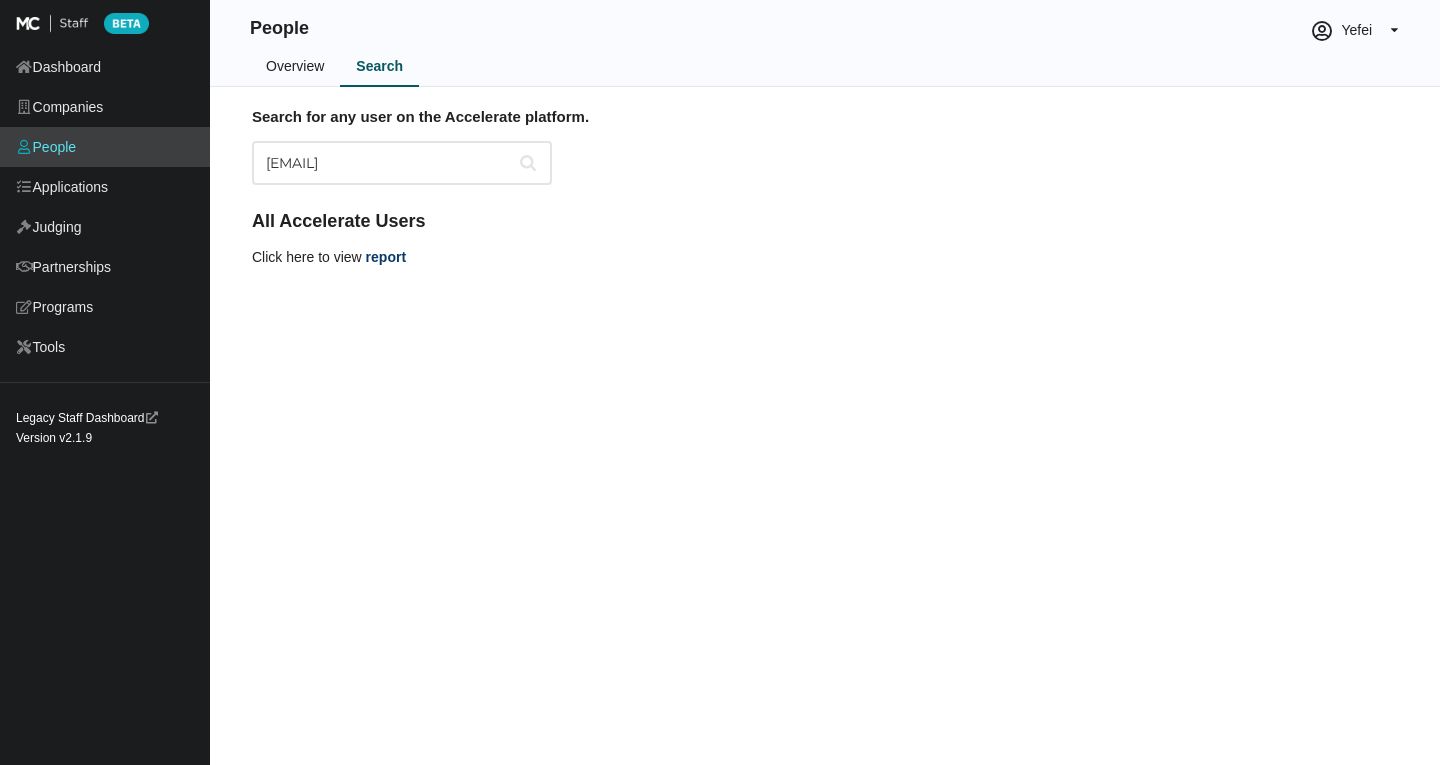 scroll, scrollTop: 0, scrollLeft: 0, axis: both 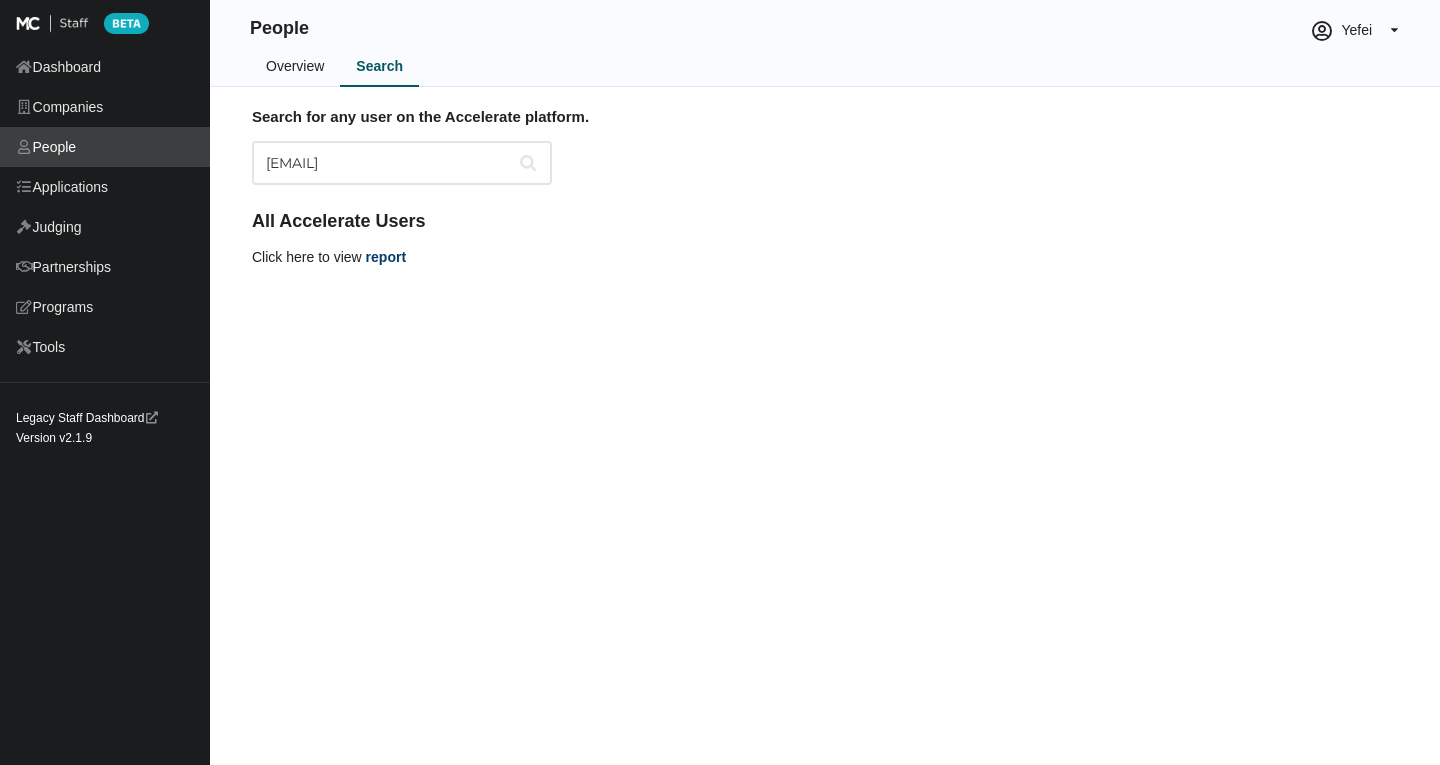 drag, startPoint x: 458, startPoint y: 147, endPoint x: 109, endPoint y: 141, distance: 349.05157 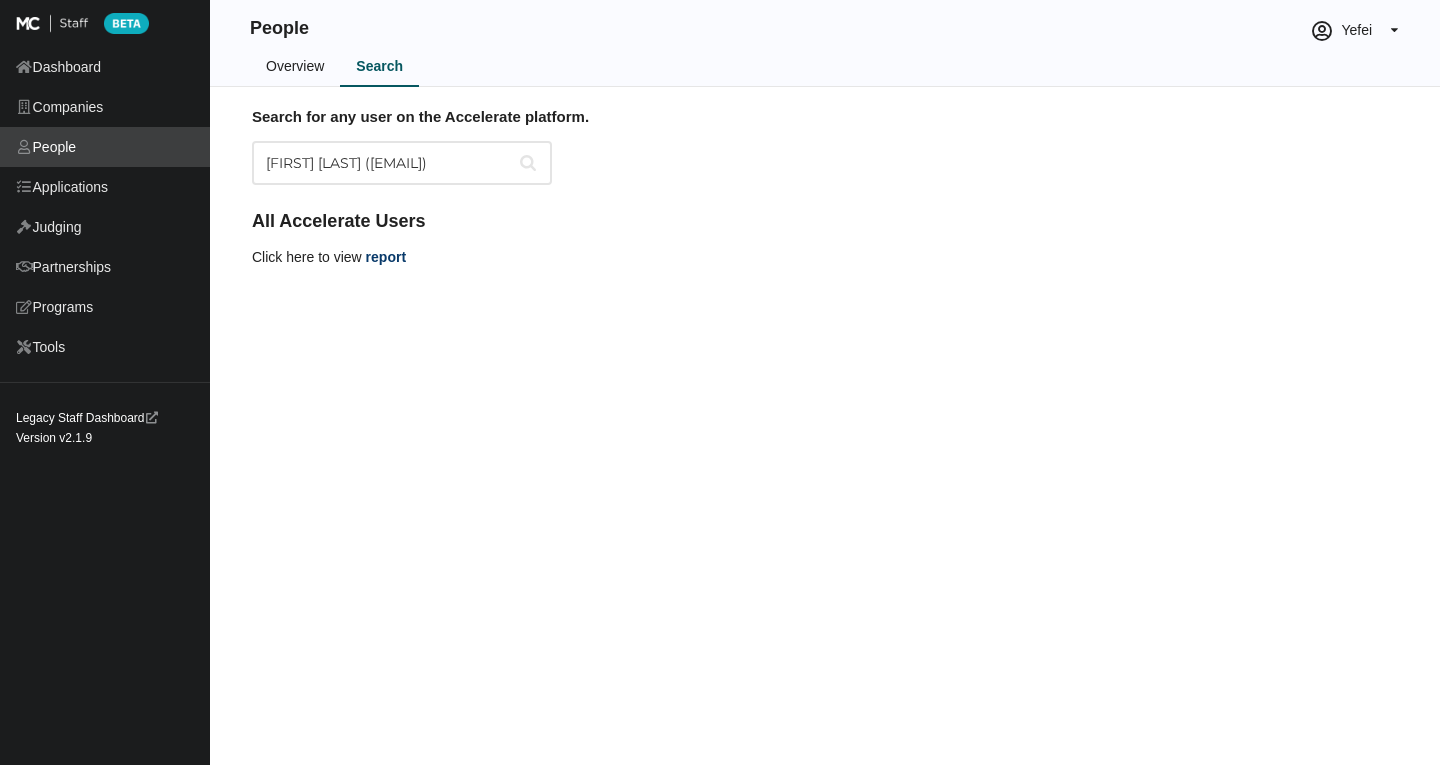 scroll, scrollTop: 0, scrollLeft: 3, axis: horizontal 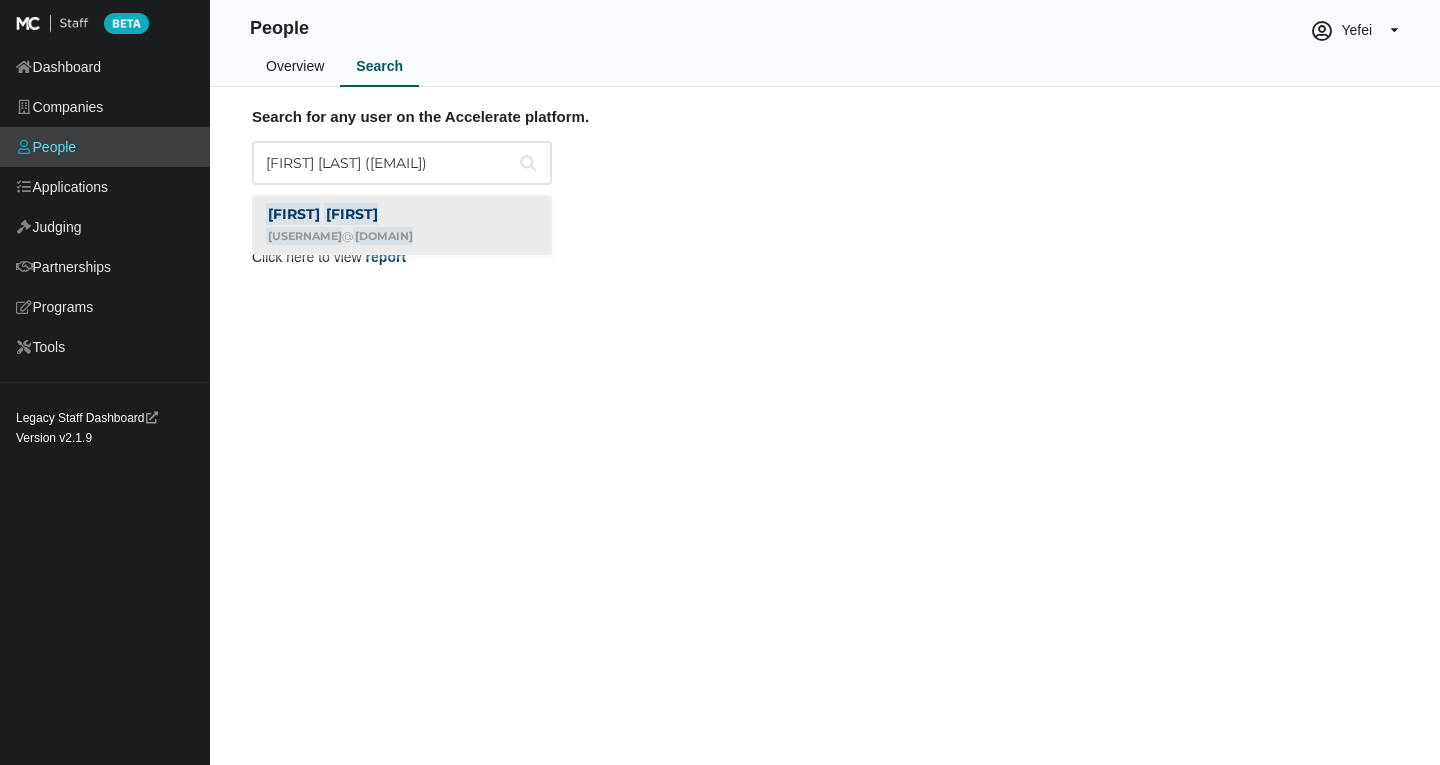 click on "Eran   Noah
noah-ip @ outlook.com" at bounding box center (339, 225) 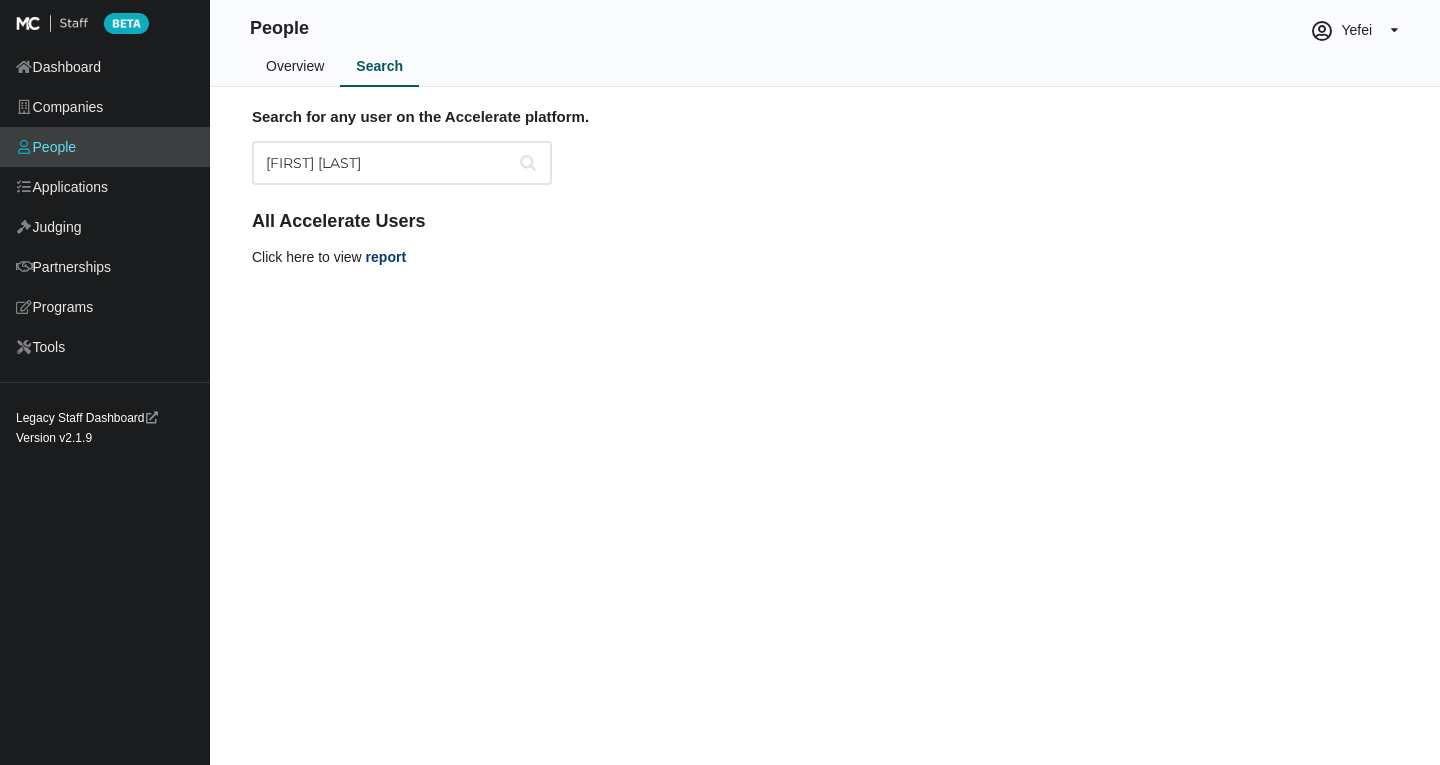 scroll, scrollTop: 0, scrollLeft: 0, axis: both 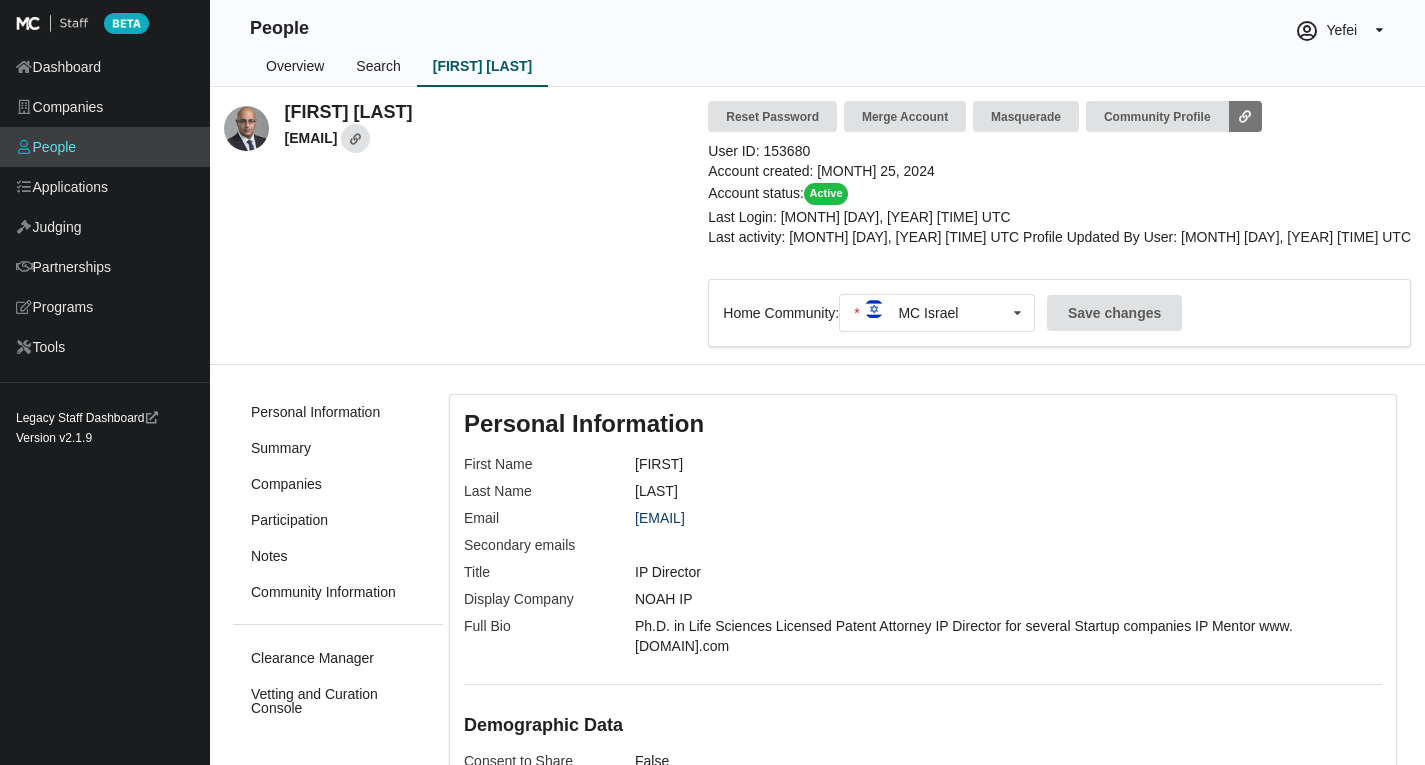 click on "Masquerade" at bounding box center [1026, 116] 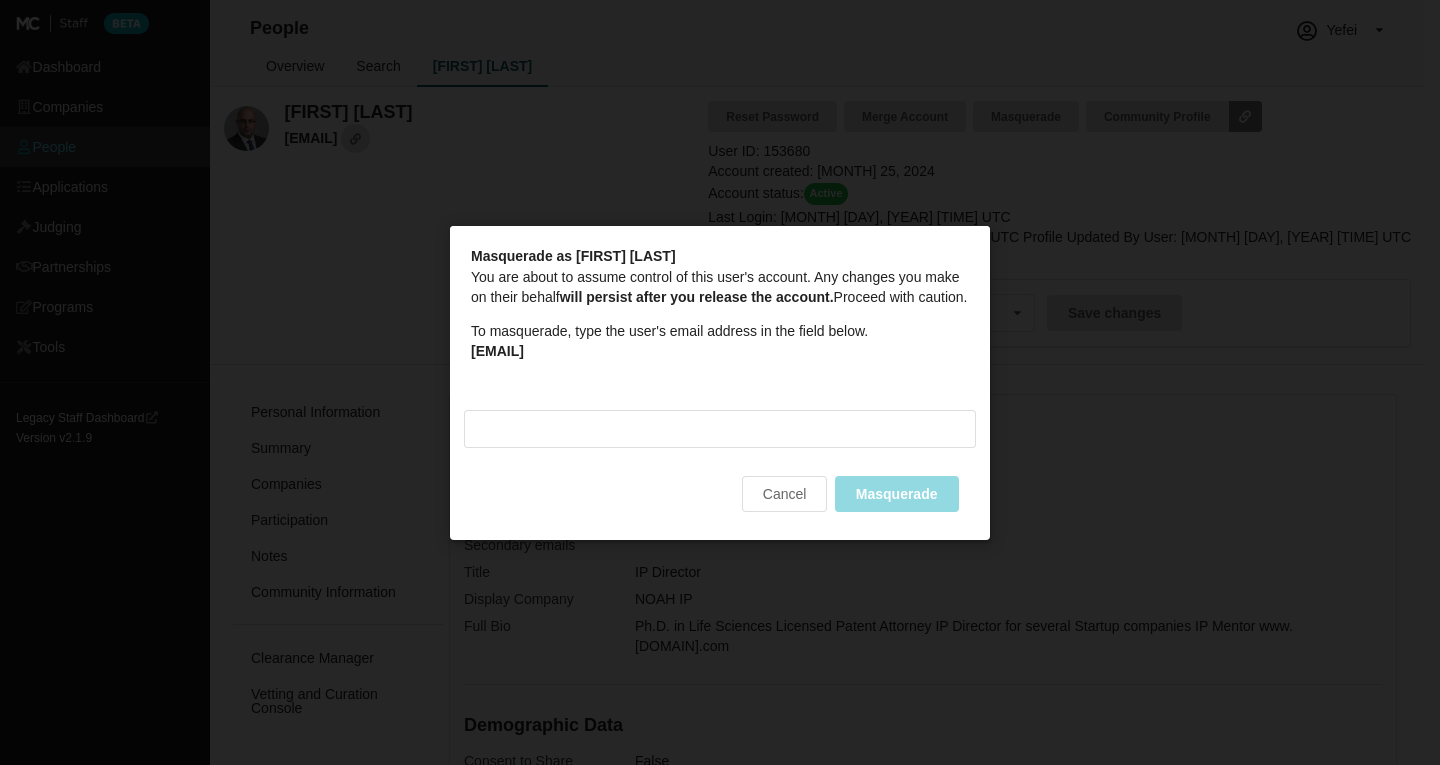 click on "[EMAIL]" at bounding box center (497, 350) 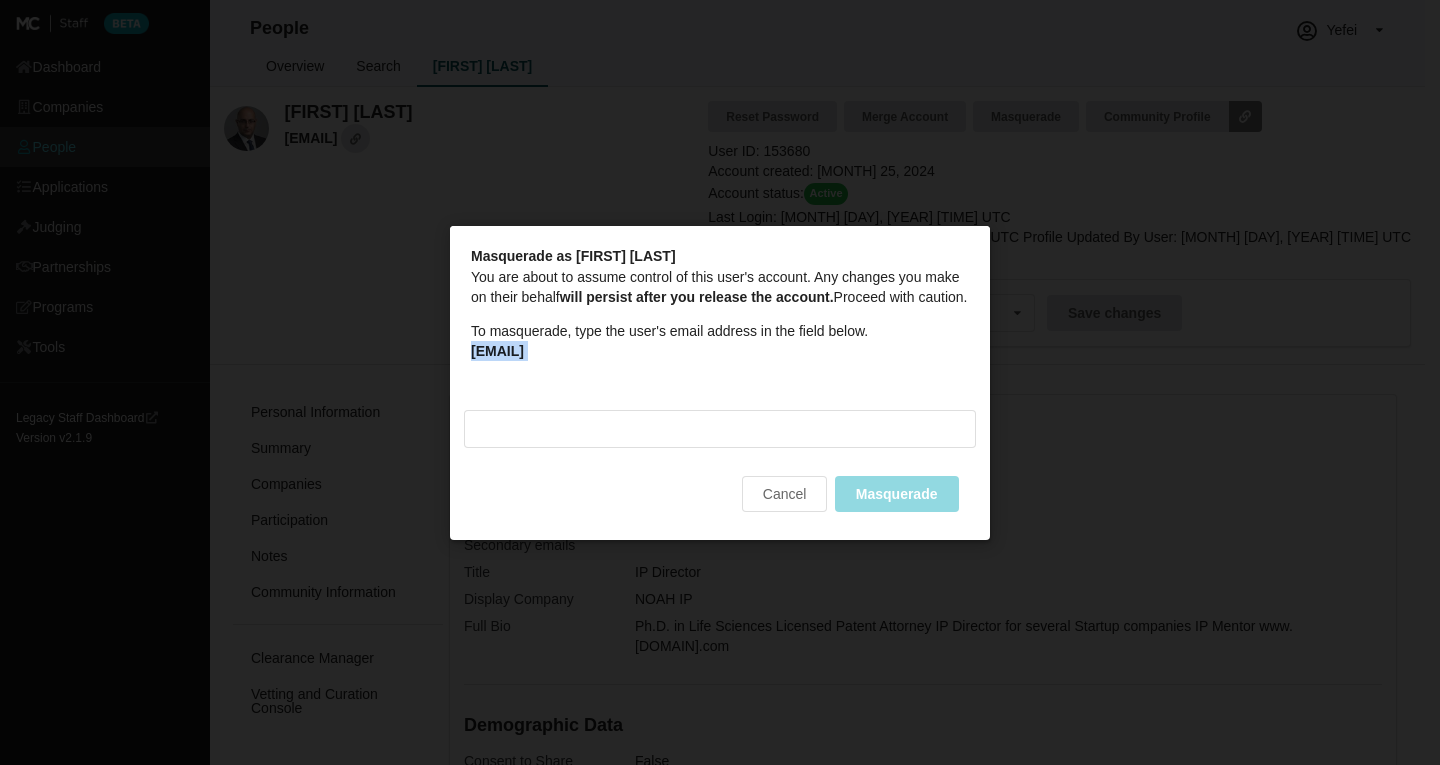 click on "[EMAIL]" at bounding box center (497, 350) 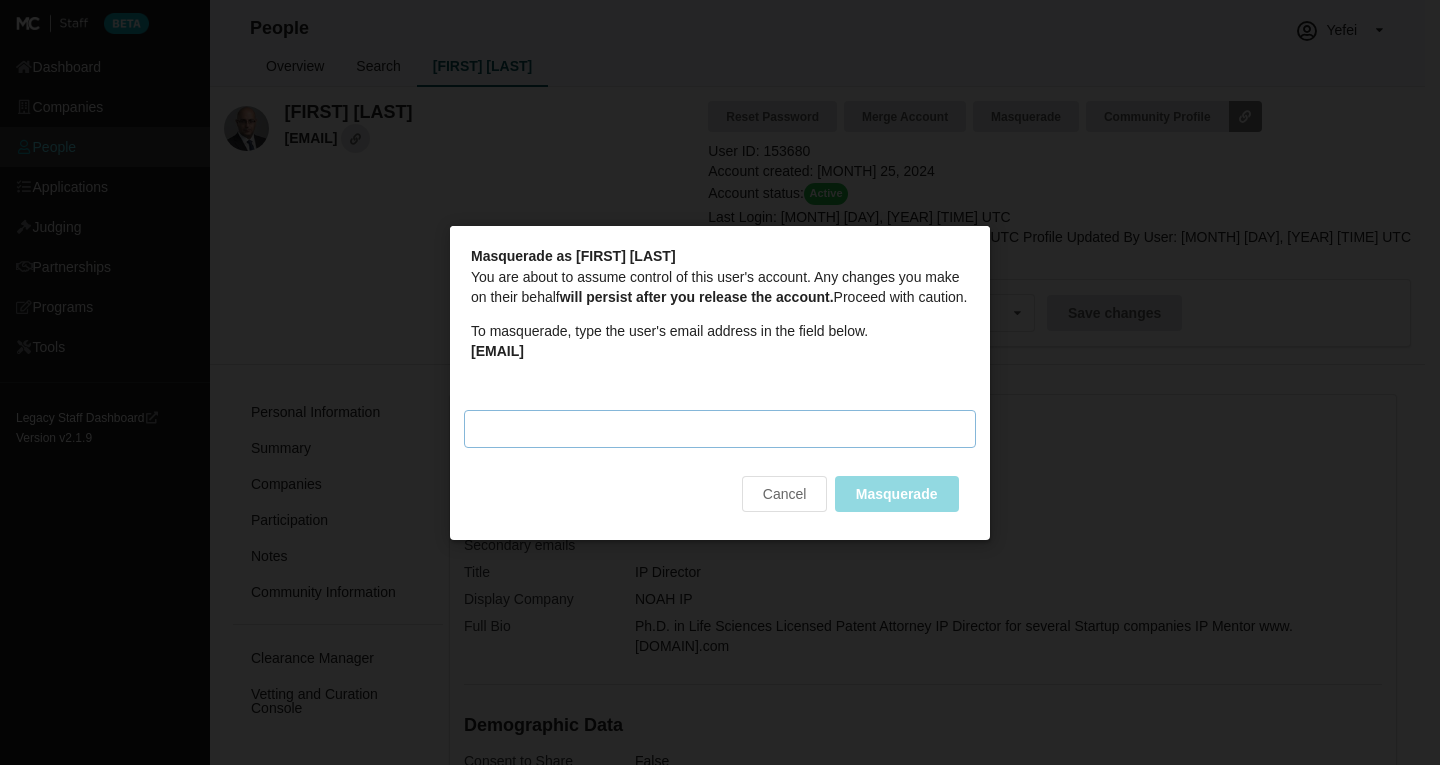 click on "Masquerade email" at bounding box center (720, 428) 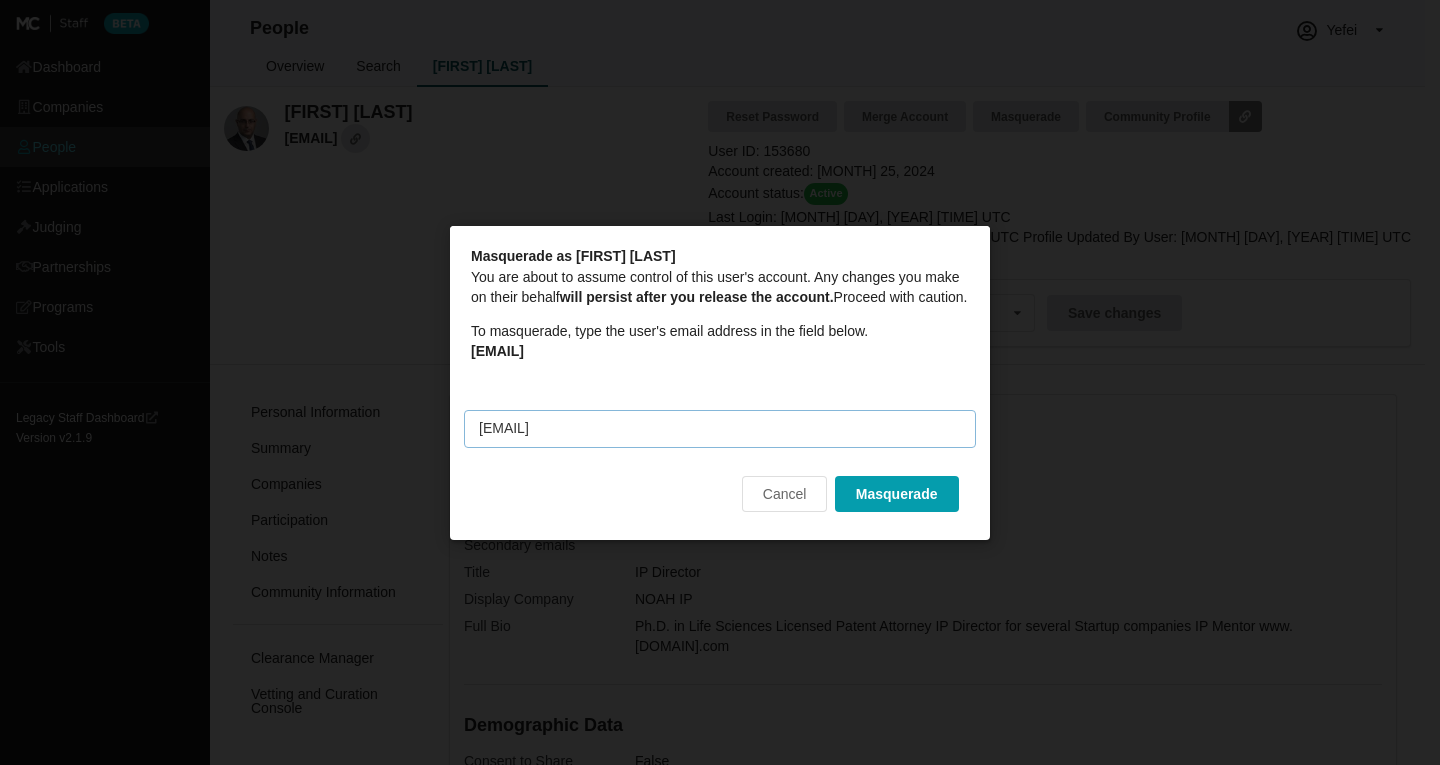 type on "[EMAIL]" 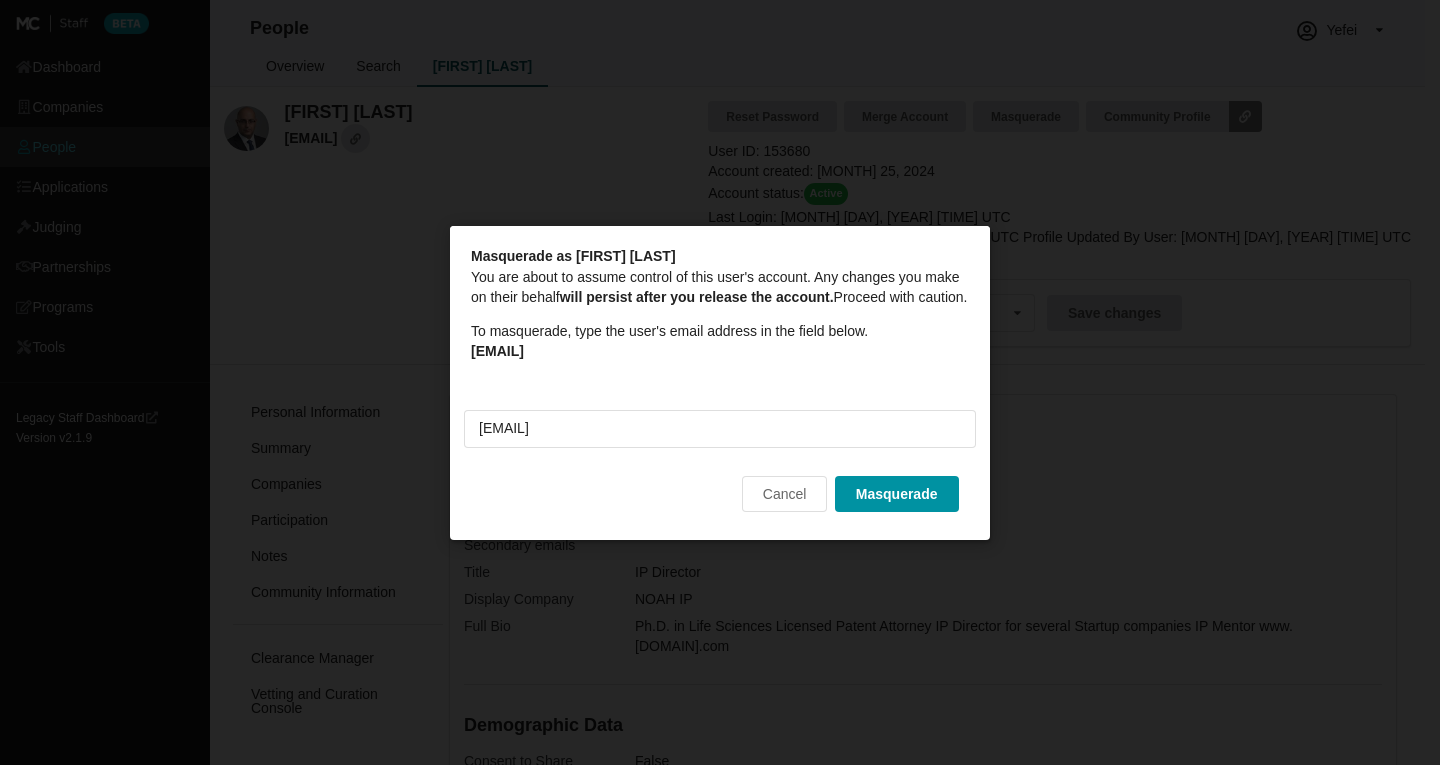 click on "Masquerade" at bounding box center (897, 493) 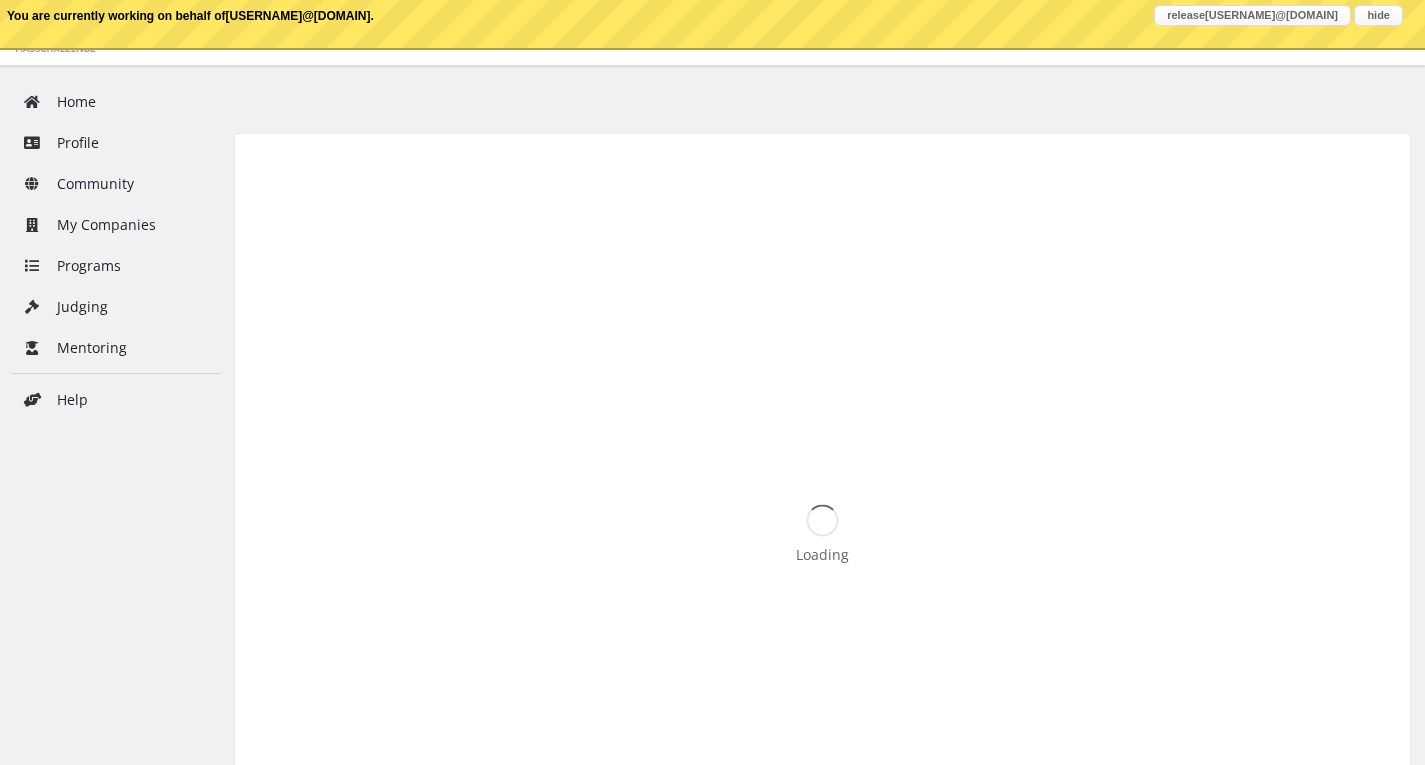 scroll, scrollTop: 0, scrollLeft: 0, axis: both 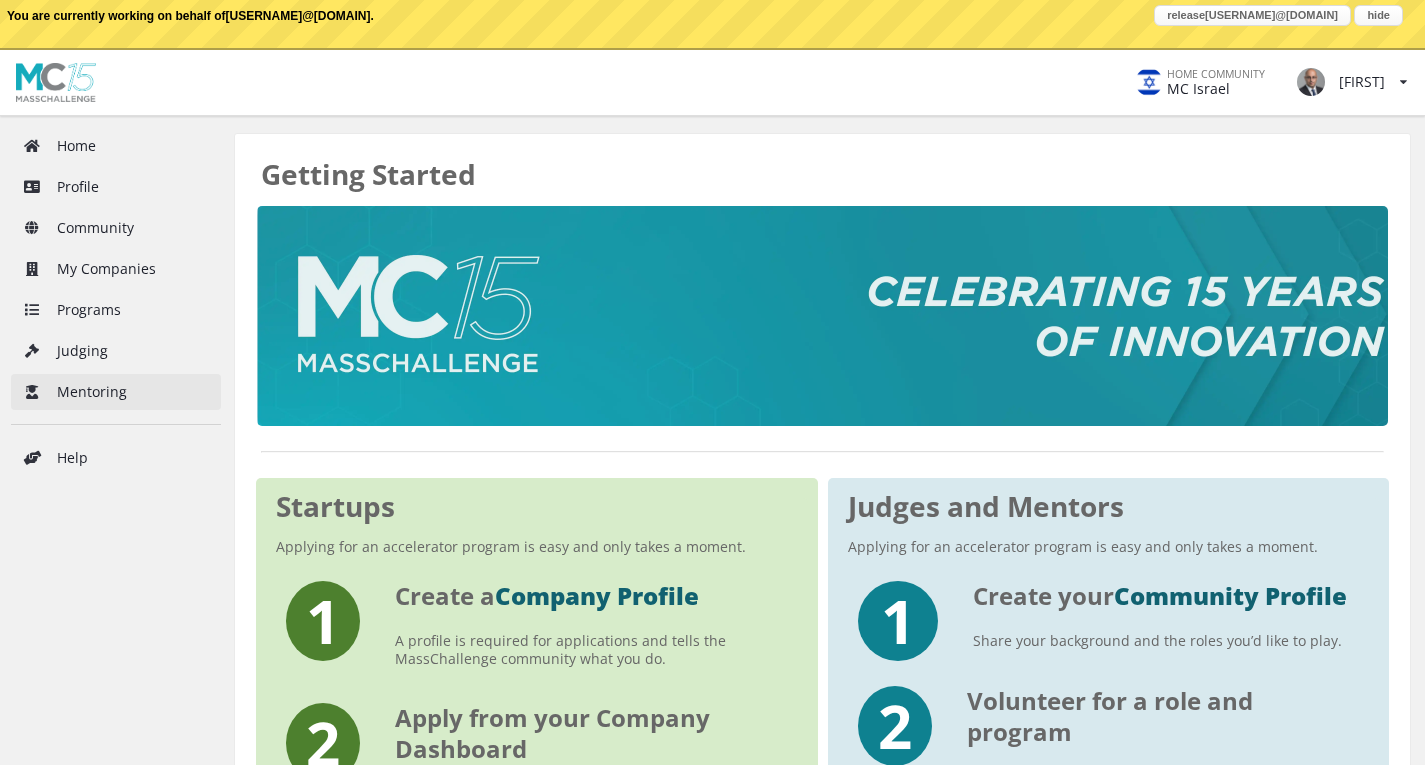 click on "Mentoring" at bounding box center [116, 392] 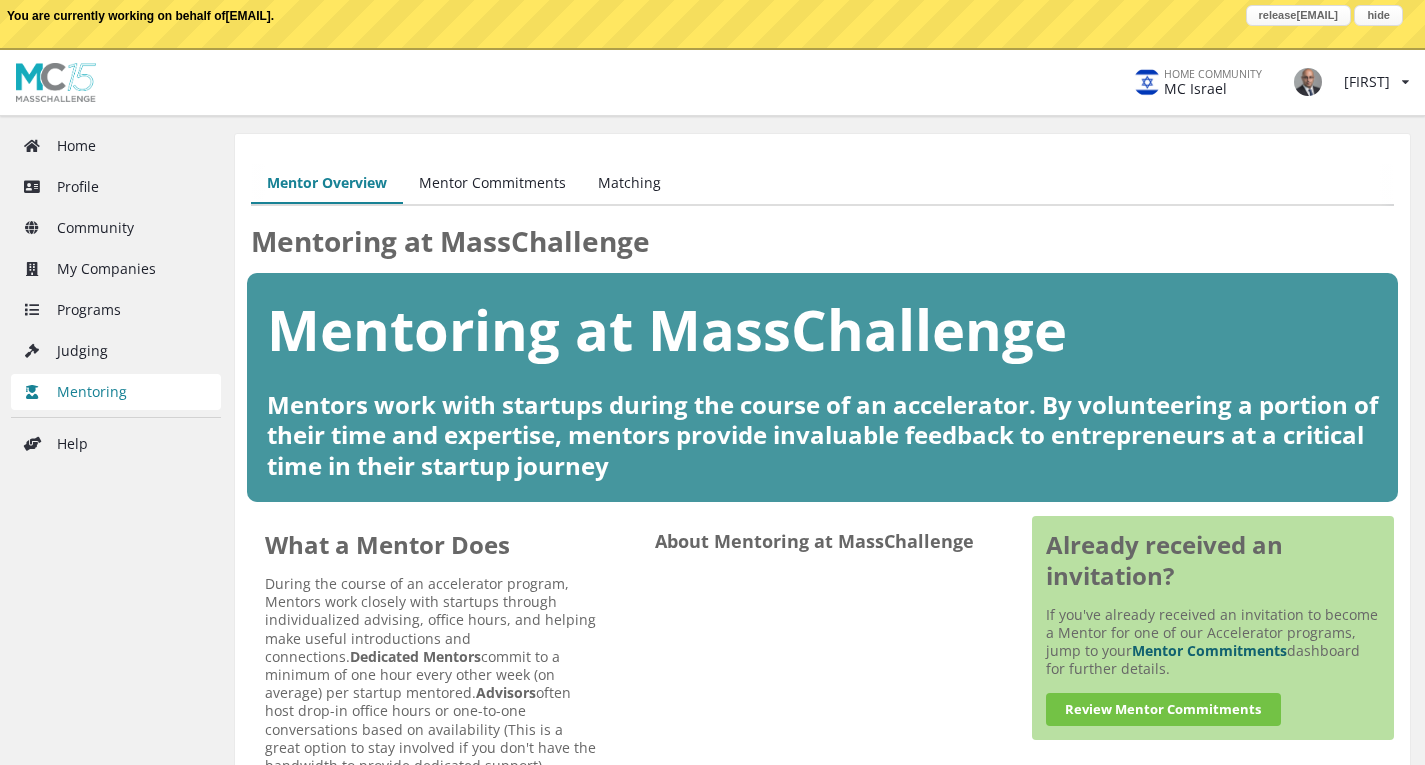 scroll, scrollTop: 0, scrollLeft: 0, axis: both 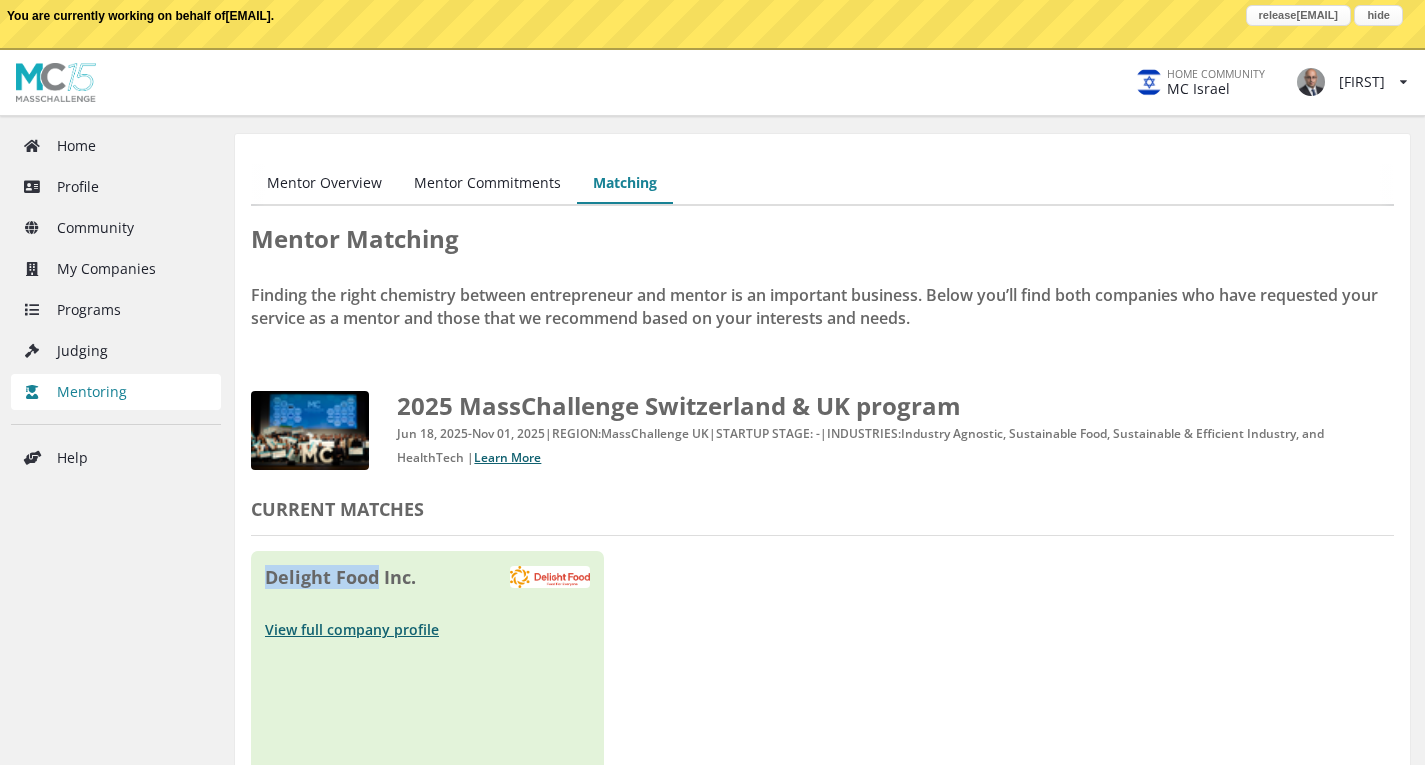 drag, startPoint x: 266, startPoint y: 575, endPoint x: 375, endPoint y: 571, distance: 109.07337 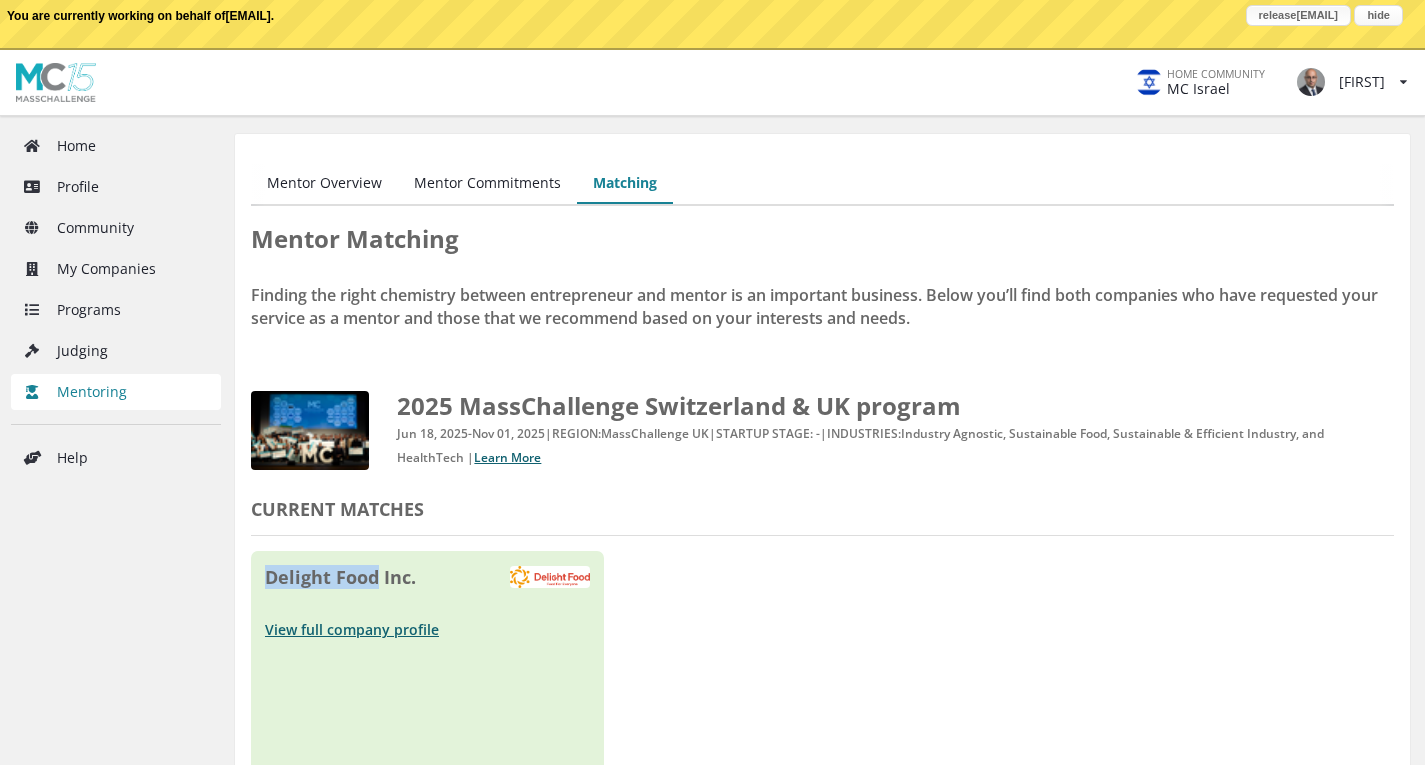 copy on "Delight Food" 